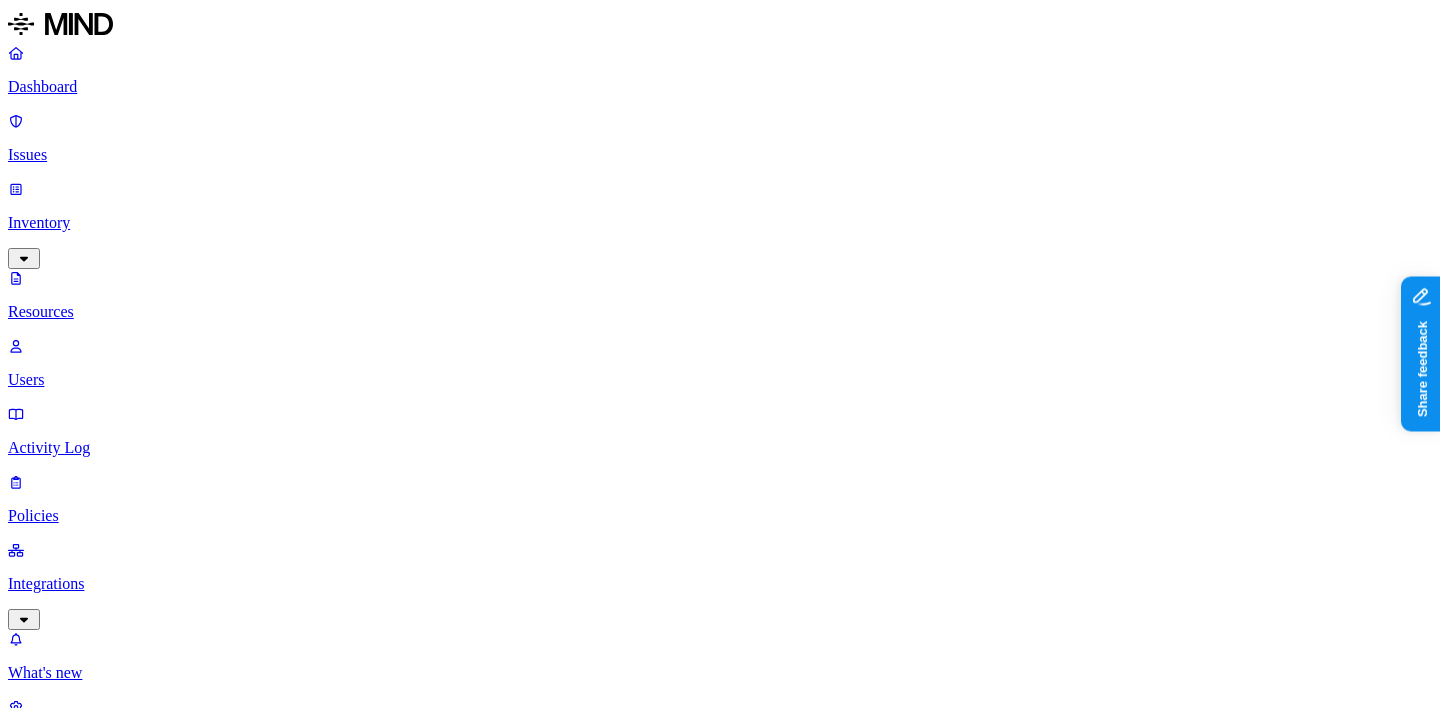 scroll, scrollTop: 0, scrollLeft: 0, axis: both 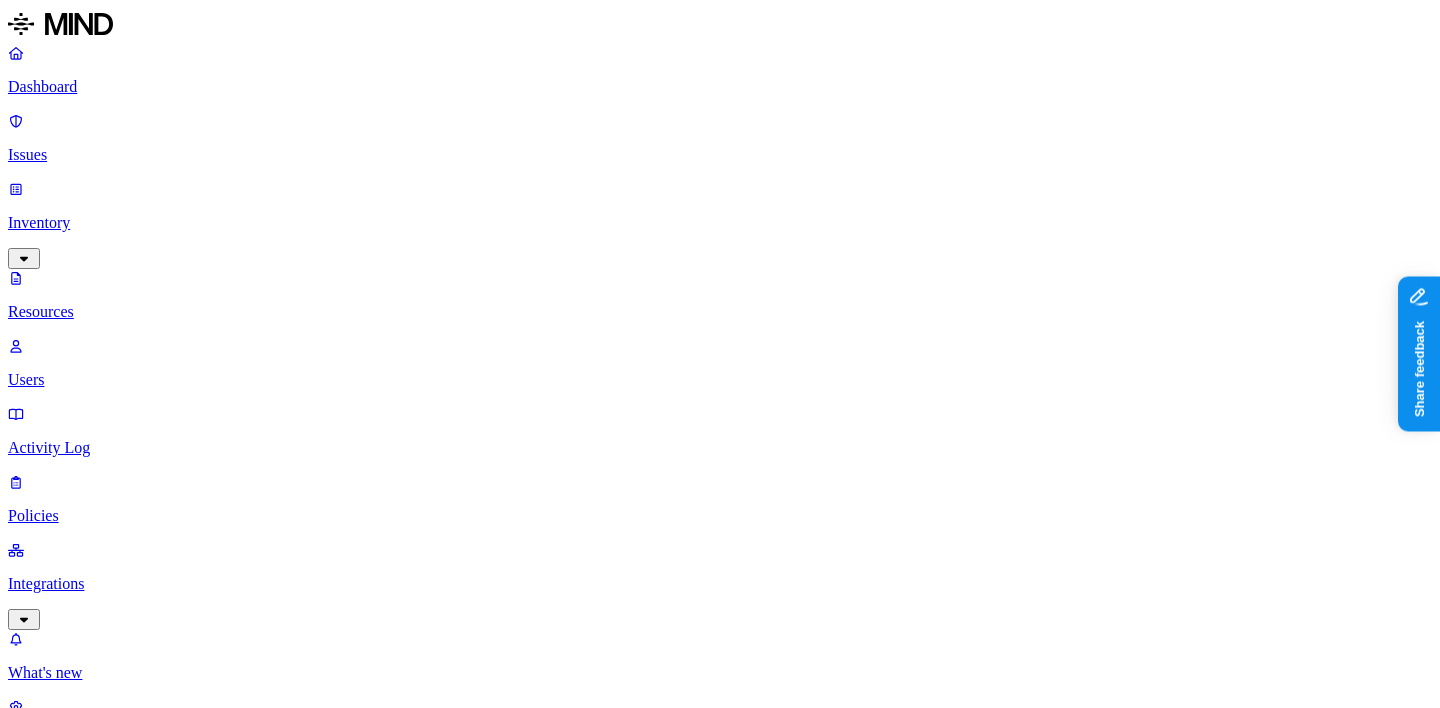 click on "Other 1" at bounding box center [2998, 1701] 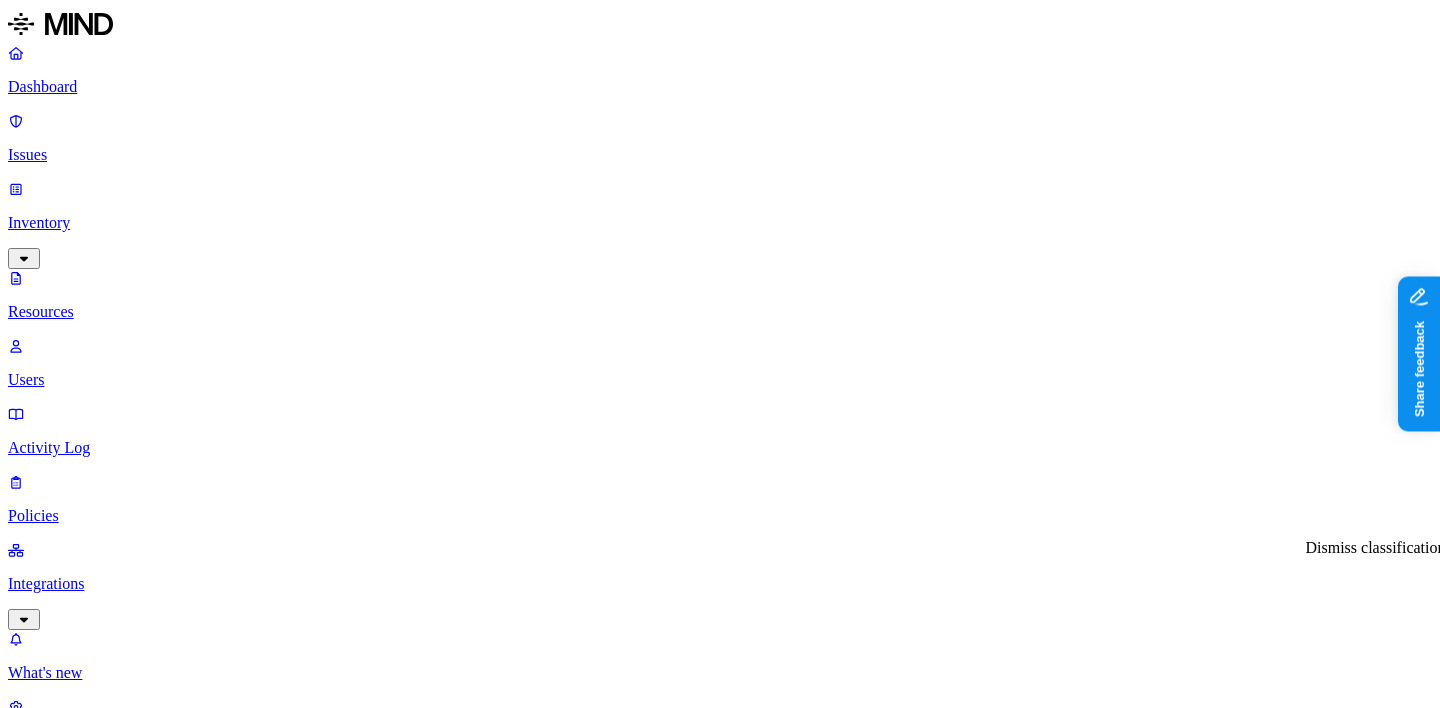 click 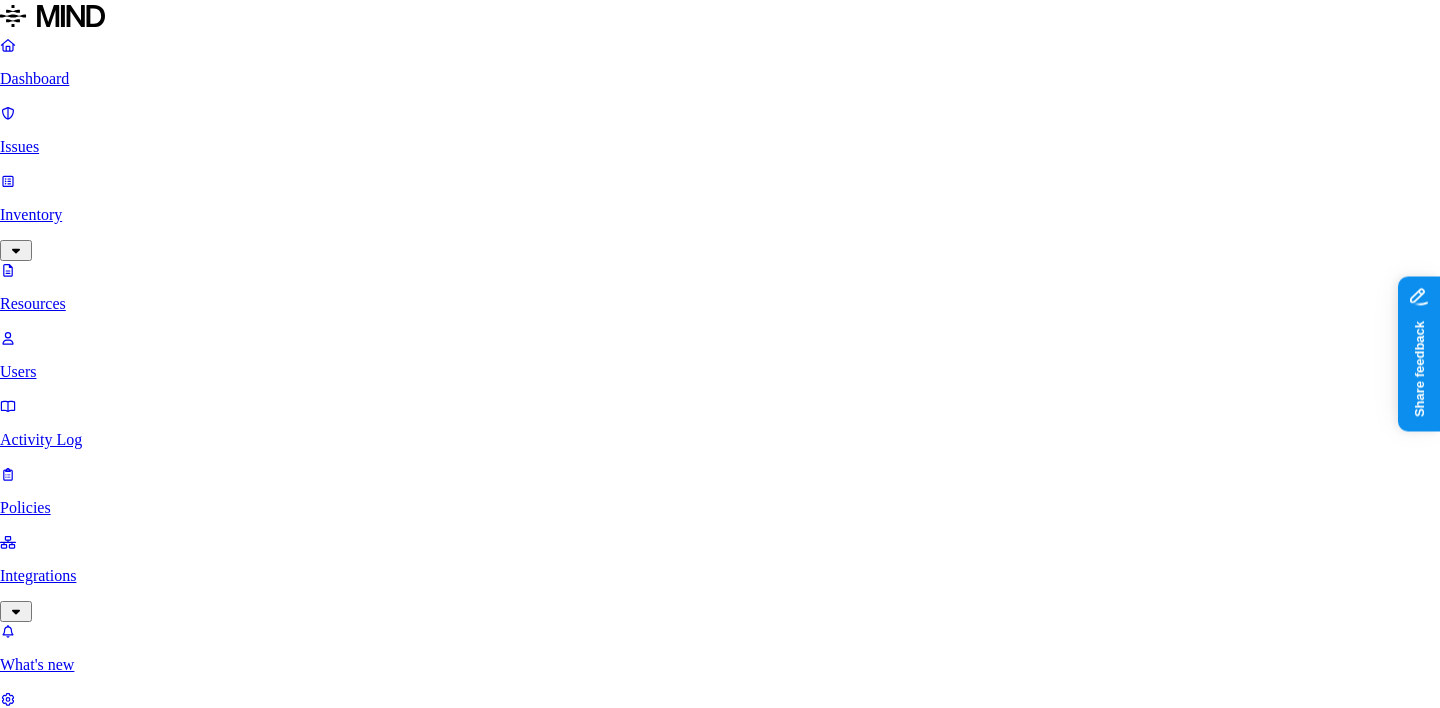 scroll, scrollTop: 156, scrollLeft: 0, axis: vertical 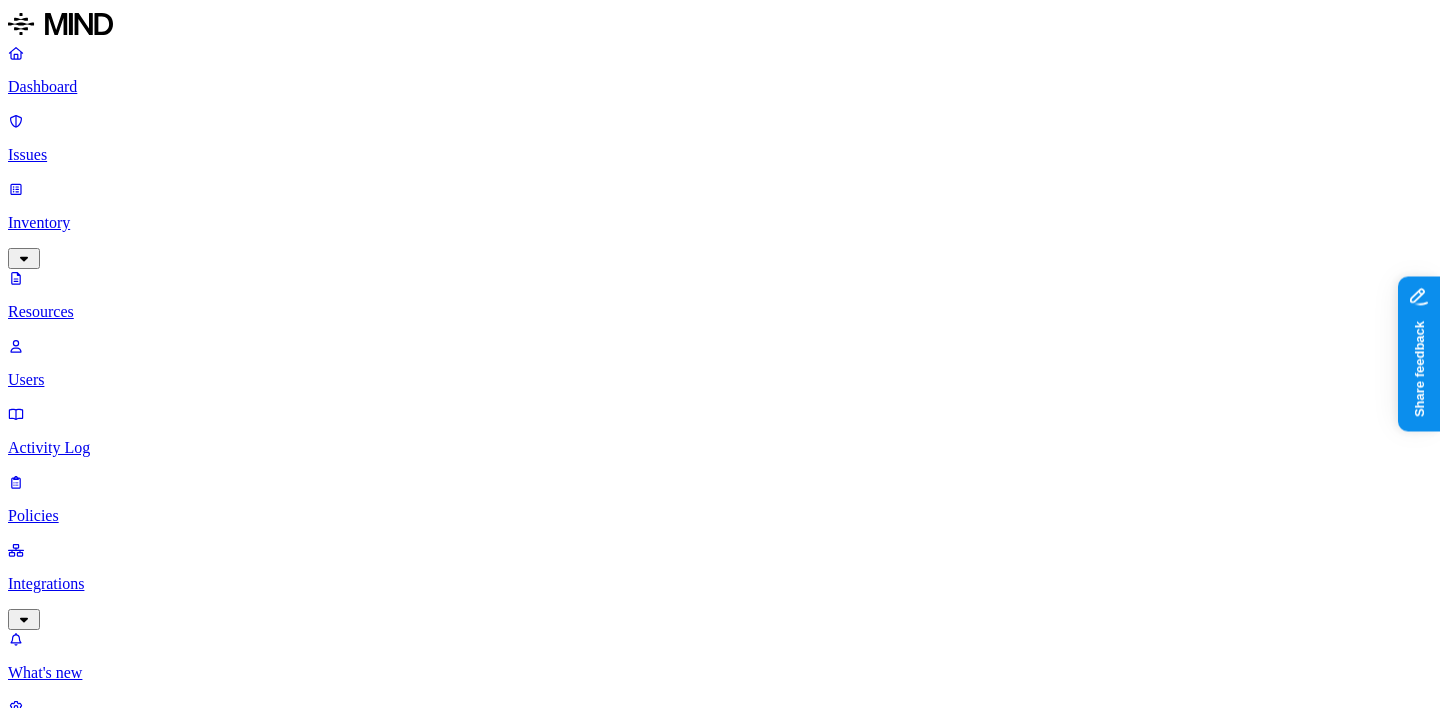 click on "Dashboard Issues Inventory Resources Users Activity Log Policies Integrations What's new 1 Settings" at bounding box center [720, 397] 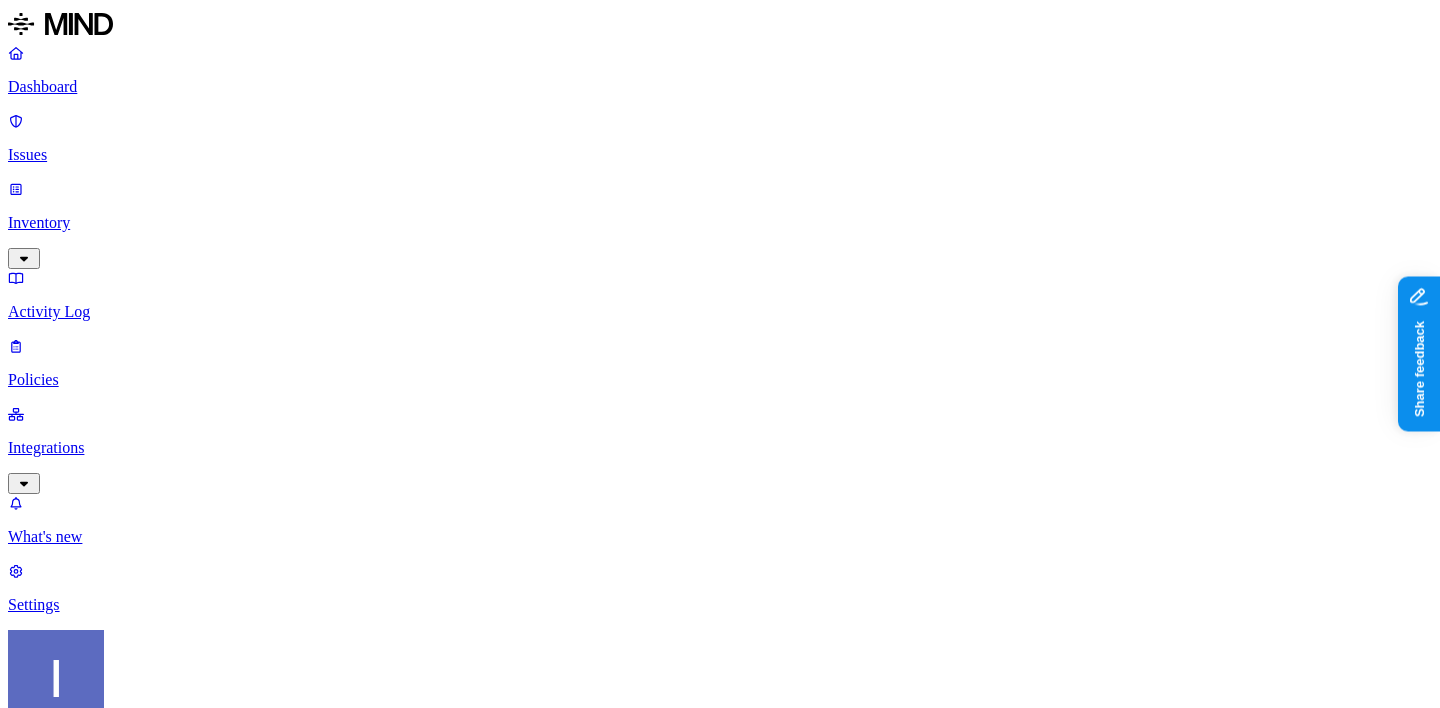 scroll, scrollTop: 0, scrollLeft: 0, axis: both 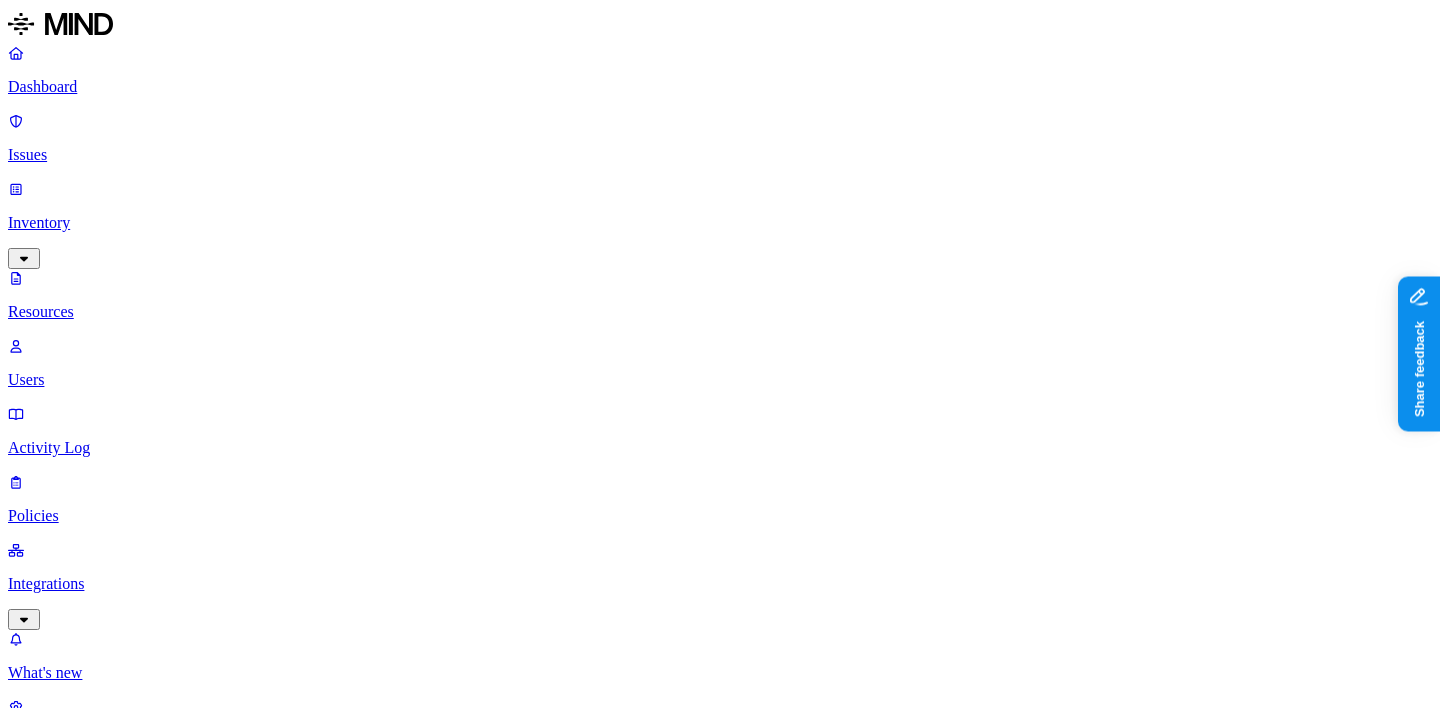 click on "Classification" at bounding box center (63, 1111) 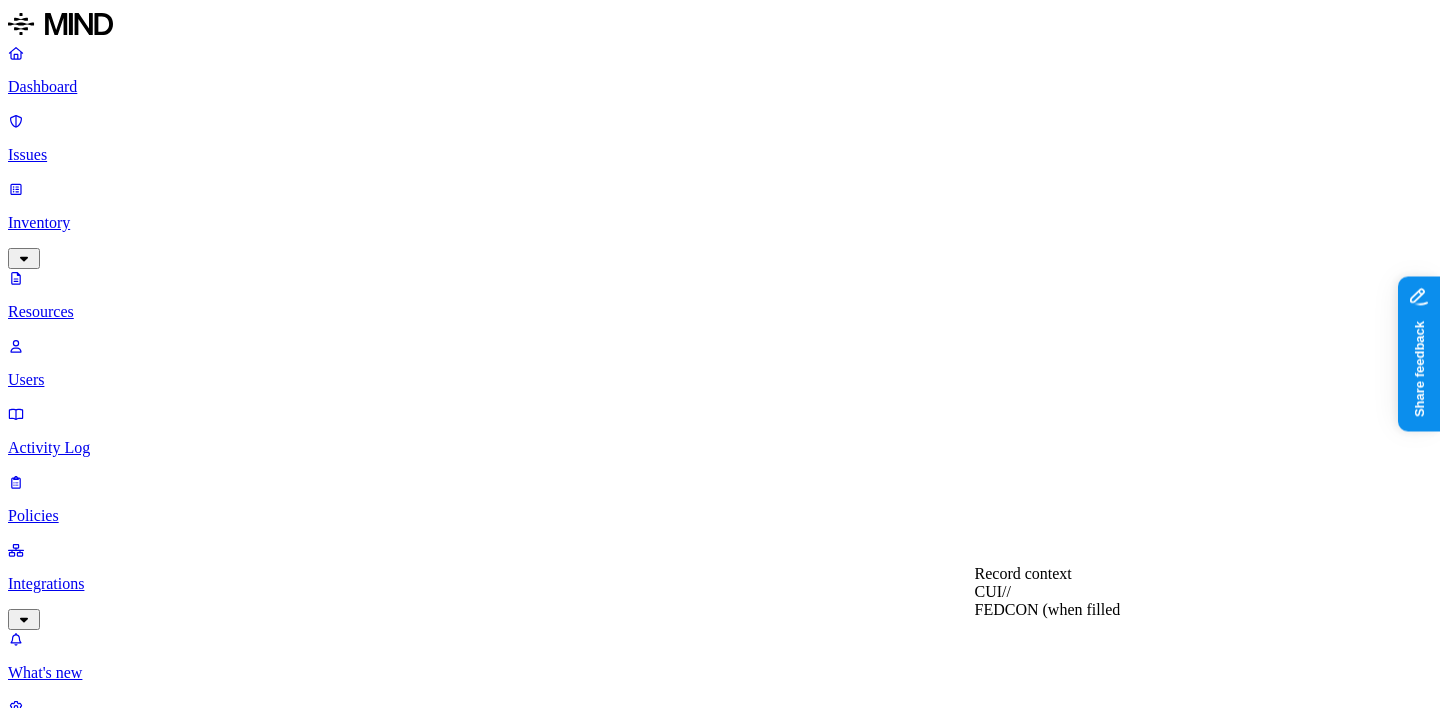 click on "Showing   1 - 30" at bounding box center (720, 11825) 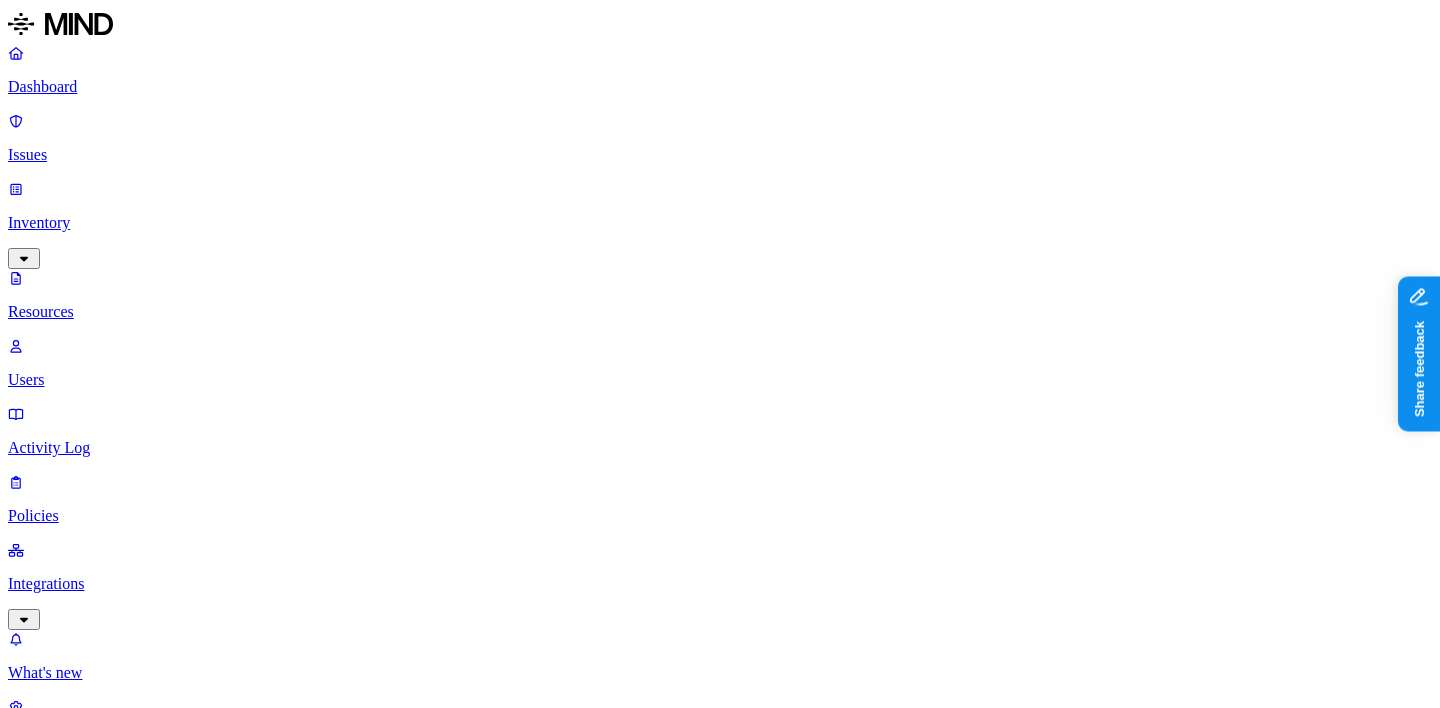 scroll, scrollTop: 715, scrollLeft: 0, axis: vertical 